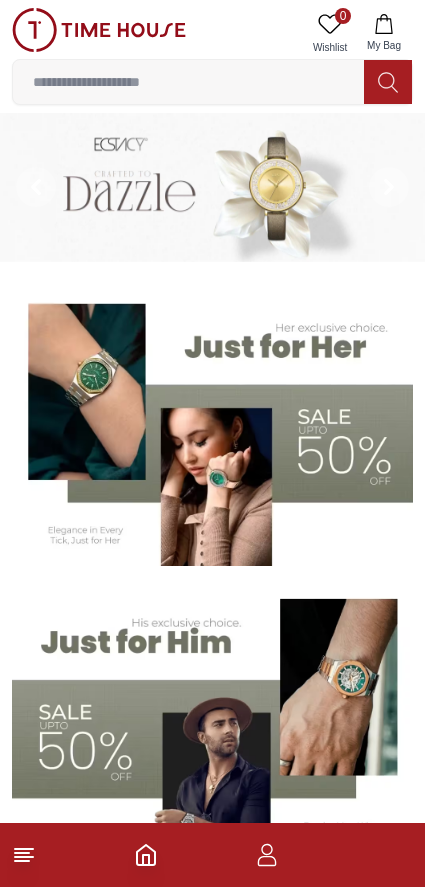 scroll, scrollTop: 0, scrollLeft: 0, axis: both 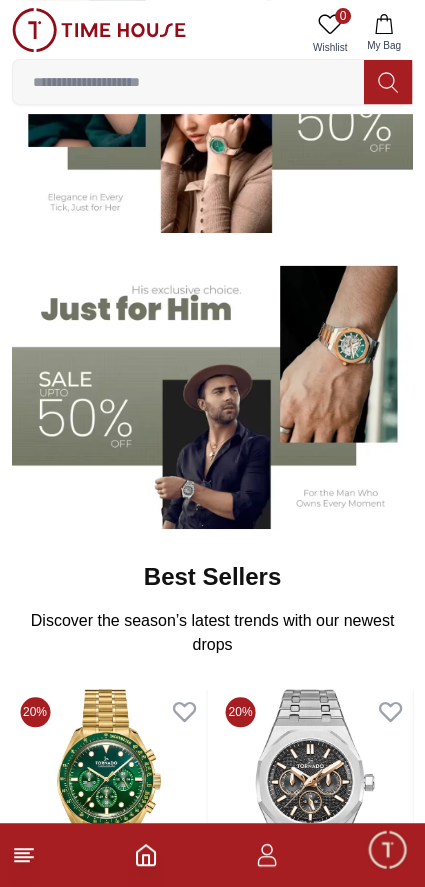 click at bounding box center (212, 388) 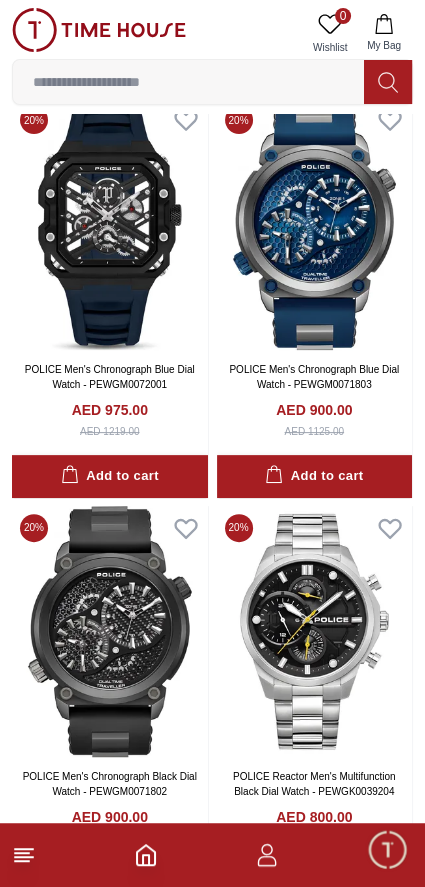 scroll, scrollTop: 3493, scrollLeft: 0, axis: vertical 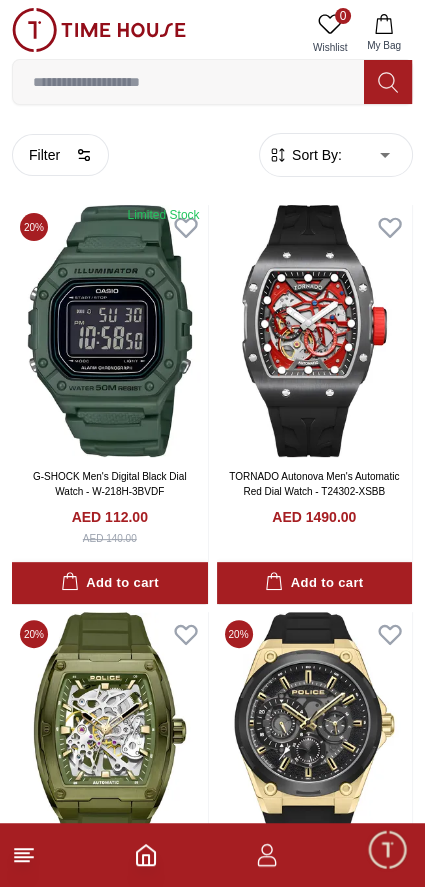 click on "100% Genuine products with International Warranty Shop From UAE | العربية |     Currency    | 0 Wishlist My Bag Help Our Stores My Account 0 Wishlist My Bag Home    Filter By Clear Brands Quantum Lee Cooper Slazenger Kenneth Scott Astro Ecstacy Tornado CASIO CITIZEN GUESS ORIENT Police Ducati CERRUTI 1881 G-Shock Tsar Bomba Ciga Design Color Black Green Blue Red Dark Blue Silver Silver / Black Orange Rose Gold Grey White White / Rose Gold Silver / Gold Silver / Rose Gold Black / Black Black / Silver Black / Rose Gold Gold Yellow Brown White / Silver Light Blue Black /Rose Gold Black /Grey Black /Red Black /Black Black / Rose Gold / Black Rose Gold / Black Rose Gold / Black / Black Pink Green /Silver Purple Silver Silver Silver / Blue Green / Green Blue / Black Blue / Blue Titanum Navy Blue Military Green Blue / Silver Champagne White / Gold White / Gold  Black  Ivory Green / Silver Blue  Army Green Camouflage Silver / White / Rose Gold Black / Blue Clasp 1" at bounding box center [212, 8291] 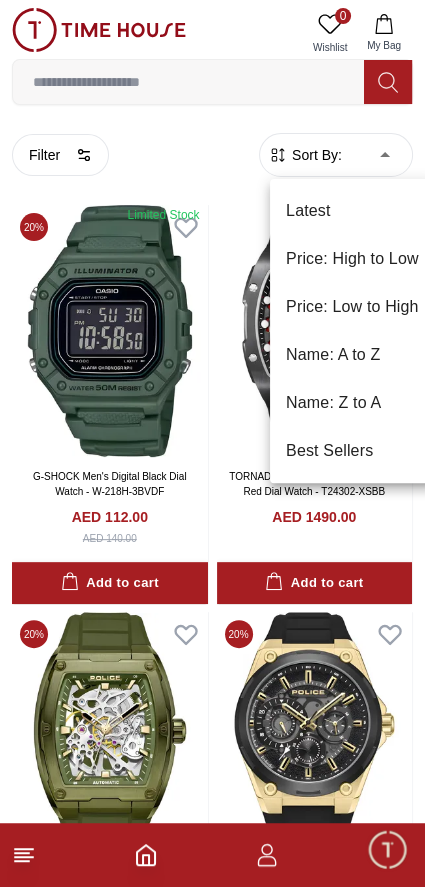 click on "Price: Low to High" at bounding box center [352, 307] 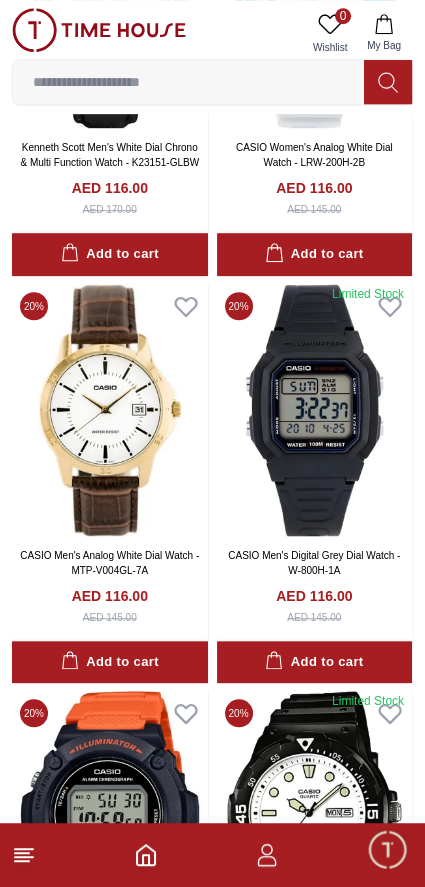 scroll, scrollTop: 7260, scrollLeft: 0, axis: vertical 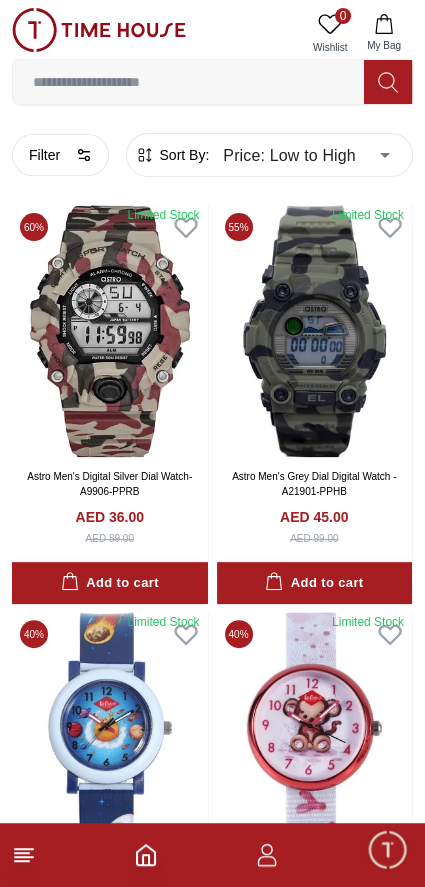 click on "Filter" at bounding box center [60, 155] 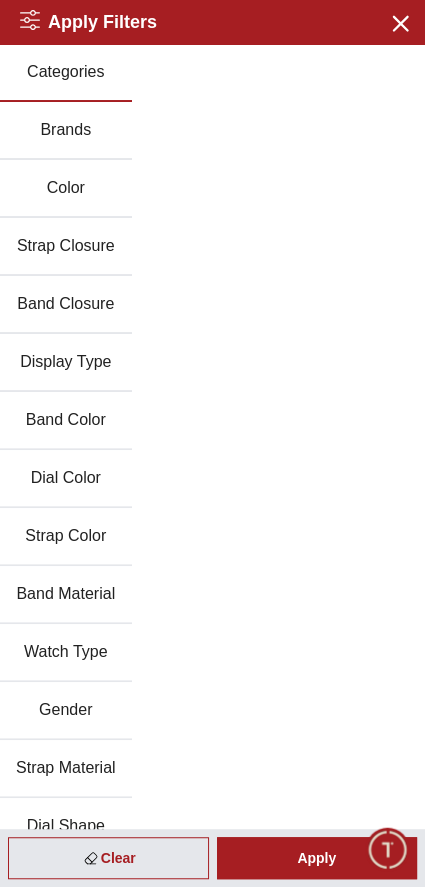 click on "Brands" at bounding box center (66, 131) 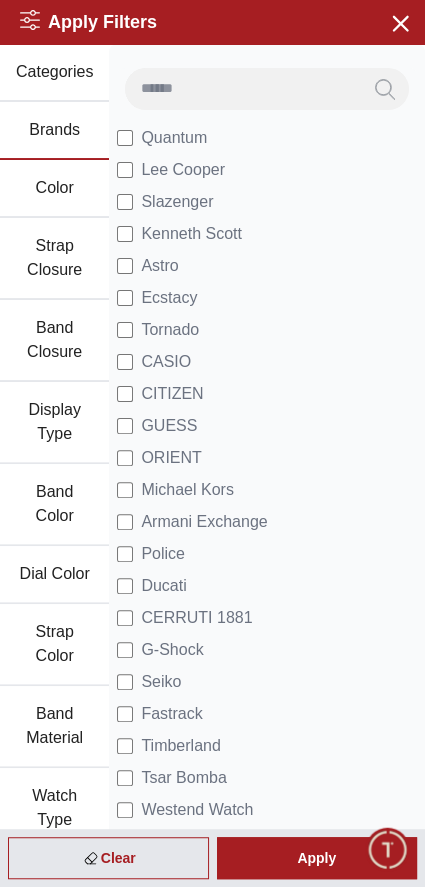 click on "CASIO" at bounding box center [166, 362] 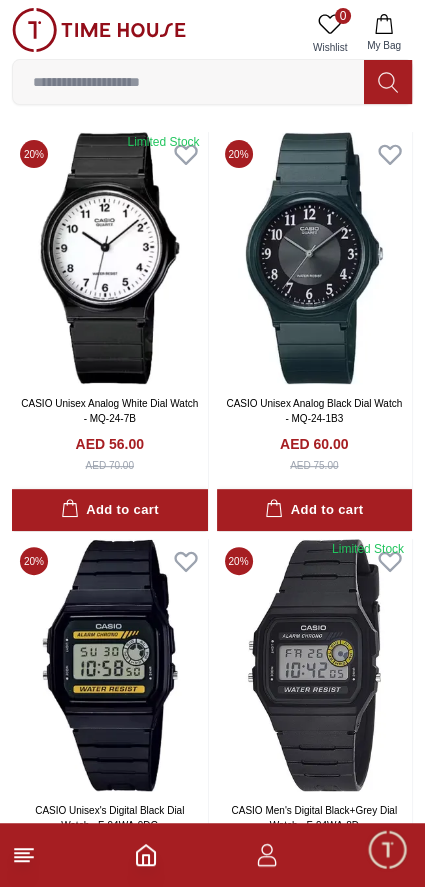 scroll, scrollTop: 0, scrollLeft: 0, axis: both 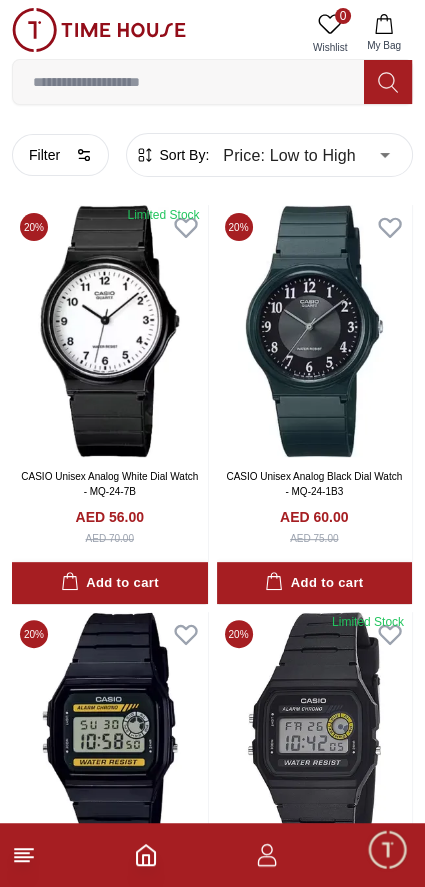 click on "Filter" at bounding box center [60, 155] 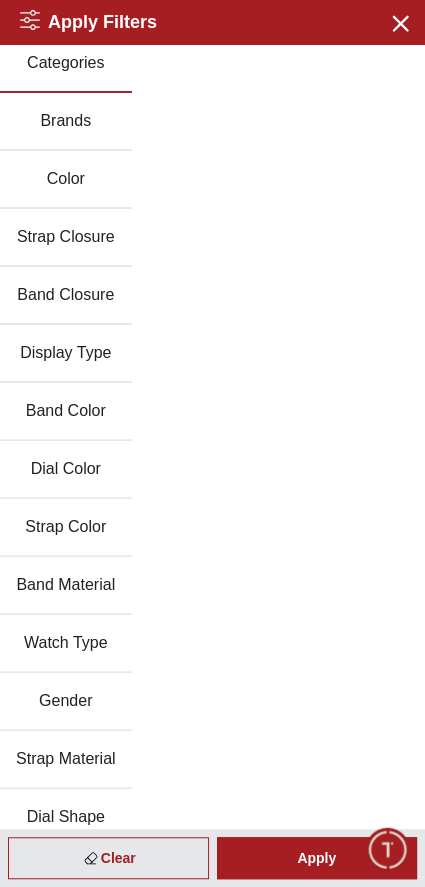 scroll, scrollTop: 0, scrollLeft: 0, axis: both 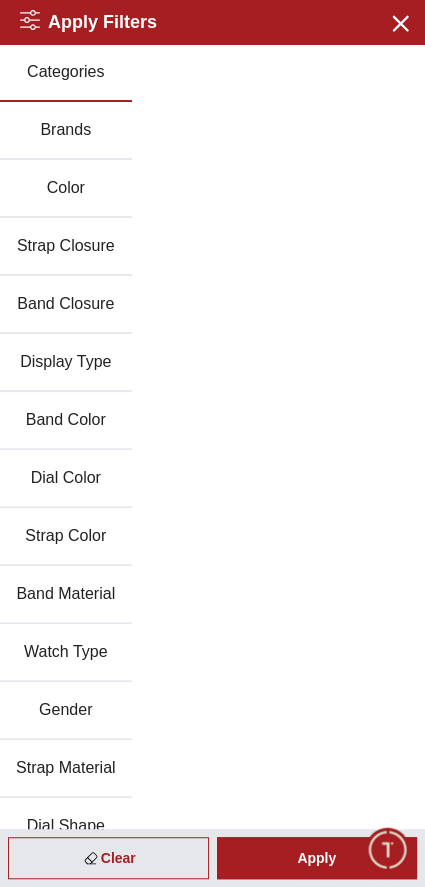 click on "Band Material" at bounding box center (66, 595) 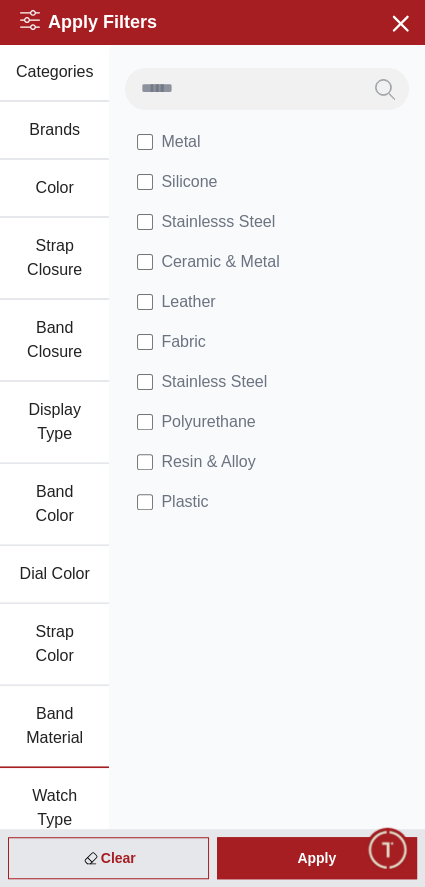 click on "Apply" at bounding box center [317, 858] 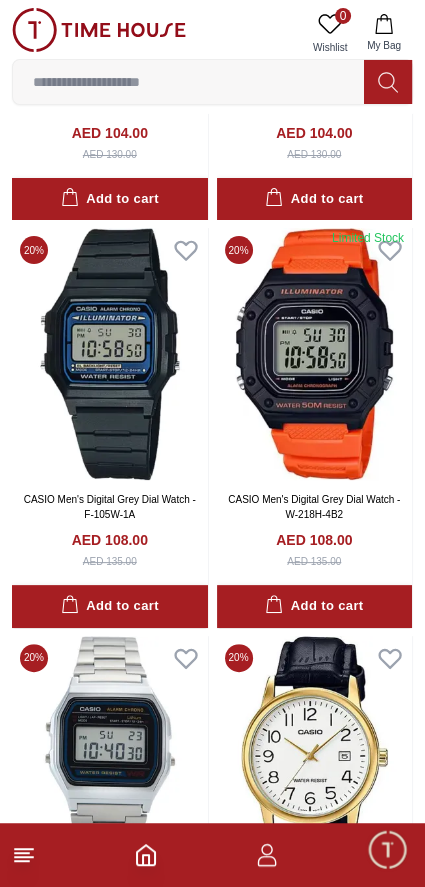 scroll, scrollTop: 3497, scrollLeft: 0, axis: vertical 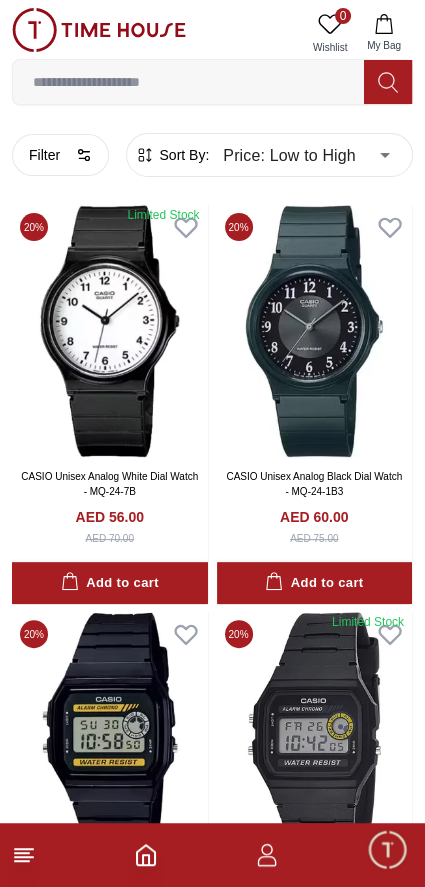 click on "100% Genuine products with International Warranty Shop From UAE | العربية |     Currency    | 0 Wishlist My Bag Help Our Stores My Account 0 Wishlist My Bag Home    Filter By Clear Brands Quantum Lee Cooper Slazenger Kenneth Scott Astro Ecstacy Tornado CASIO CITIZEN GUESS ORIENT Police Ducati CERRUTI 1881 G-Shock Tsar Bomba Ciga Design Color Black Green Blue Red Dark Blue Silver Silver / Black Orange Rose Gold Grey White White / Rose Gold Silver / Gold Silver / Rose Gold Black / Black Black / Silver Black / Rose Gold Gold Yellow Brown White / Silver Light Blue Black /Rose Gold Black /Grey Black /Red Black /Black Black / Rose Gold / Black Rose Gold / Black Rose Gold / Black / Black Pink Green /Silver Purple Silver Silver Silver / Blue Green / Green Blue / Black Blue / Blue Titanum Navy Blue Military Green Blue / Silver Champagne White / Gold White / Gold  Black  Ivory Green / Silver Blue  Army Green Camouflage Silver / White / Rose Gold Black / Blue Clasp 1" at bounding box center [212, 6308] 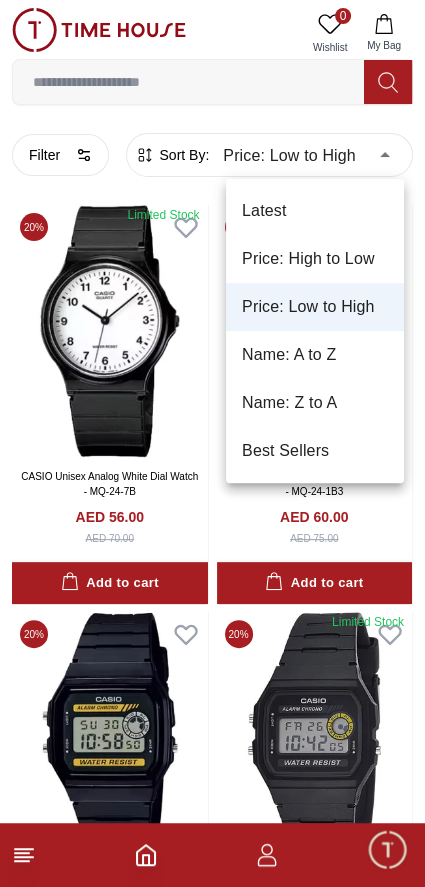 click on "Price: High to Low" at bounding box center [315, 259] 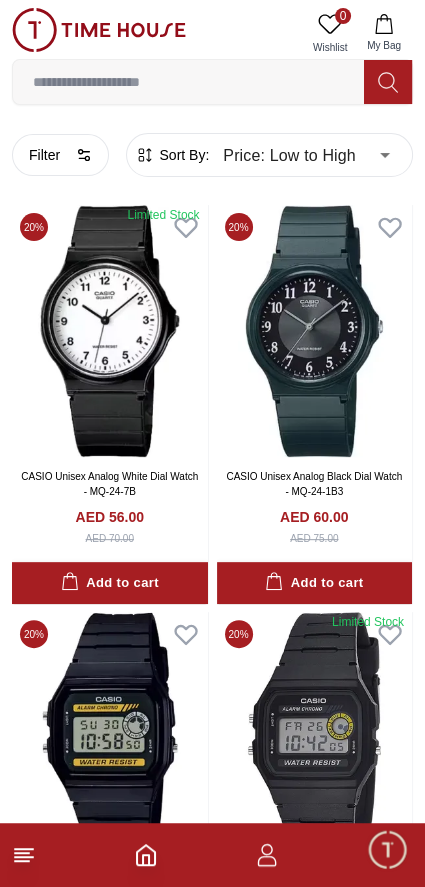 type on "*" 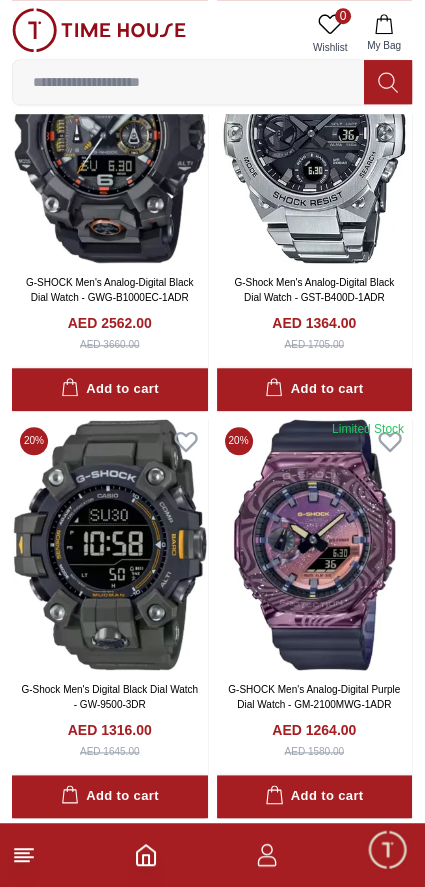 scroll, scrollTop: 0, scrollLeft: 0, axis: both 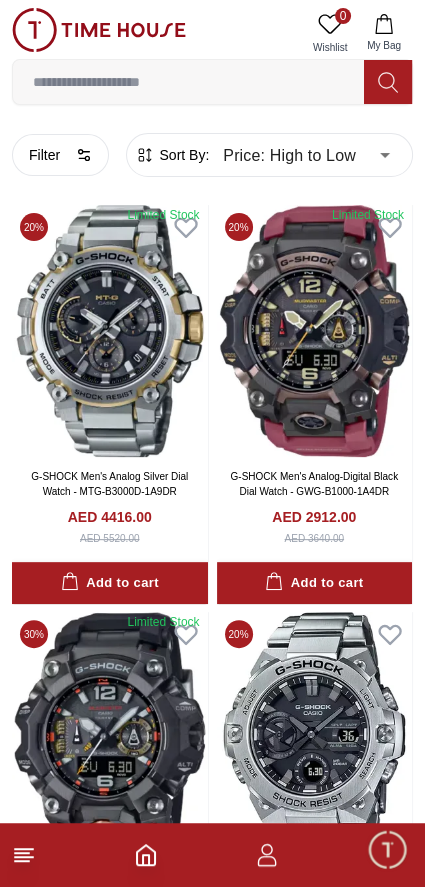 click on "Filter" at bounding box center (60, 155) 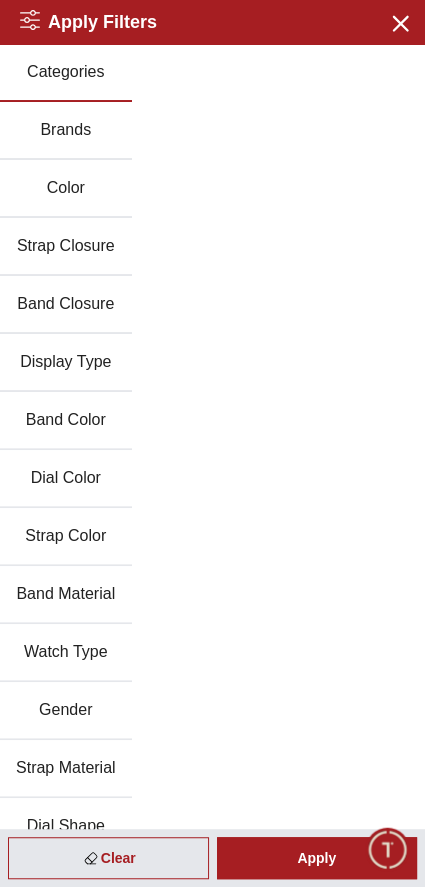 click on "Brands" at bounding box center (66, 131) 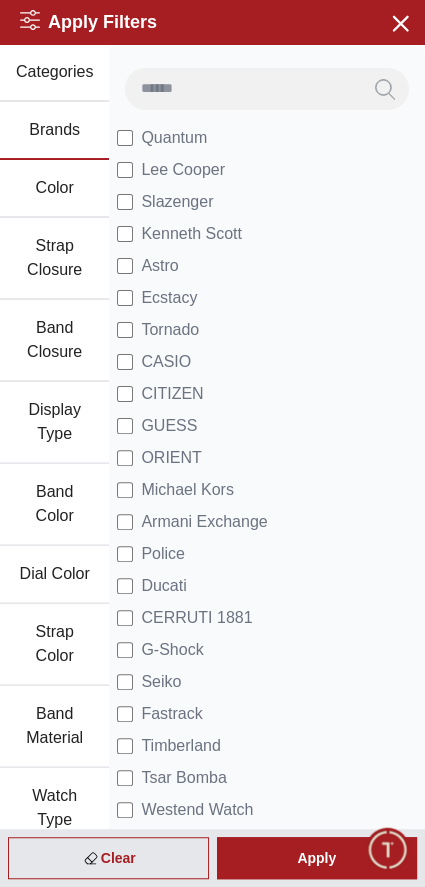 click on "Apply" at bounding box center [317, 858] 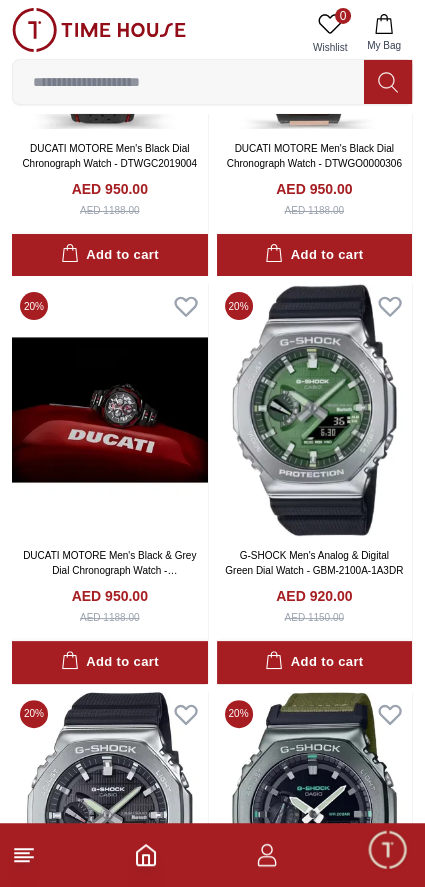 scroll, scrollTop: 3180, scrollLeft: 0, axis: vertical 